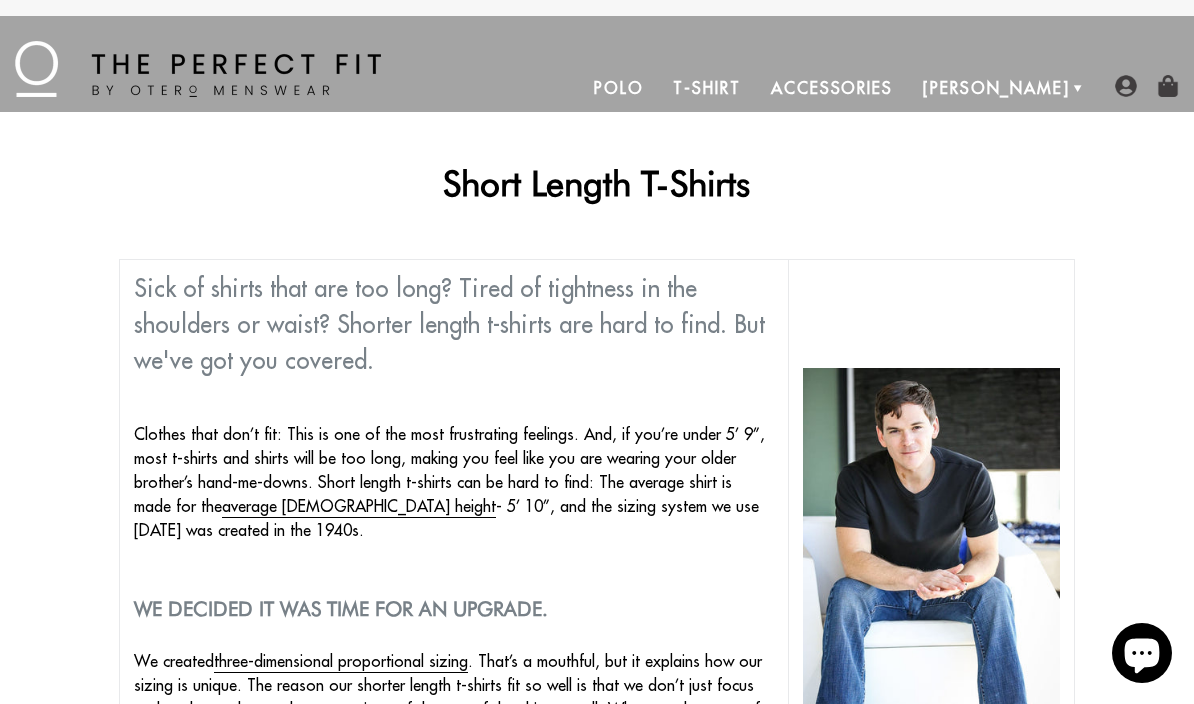 scroll, scrollTop: 0, scrollLeft: 0, axis: both 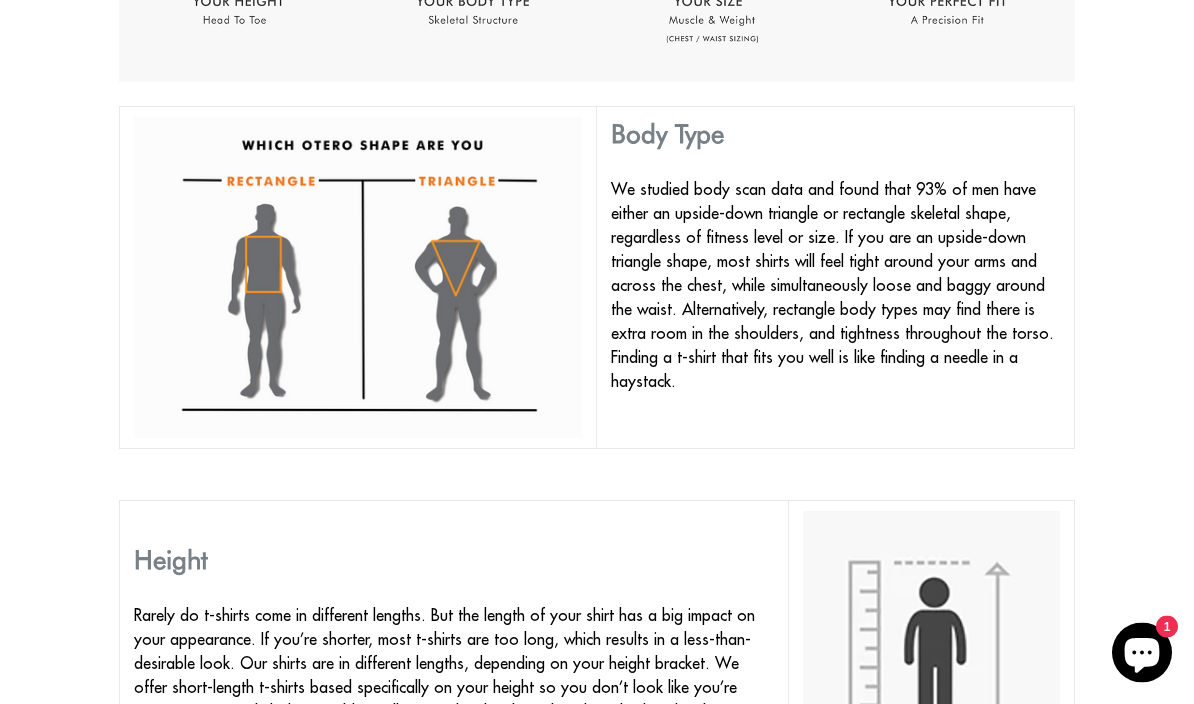 click at bounding box center [358, 278] 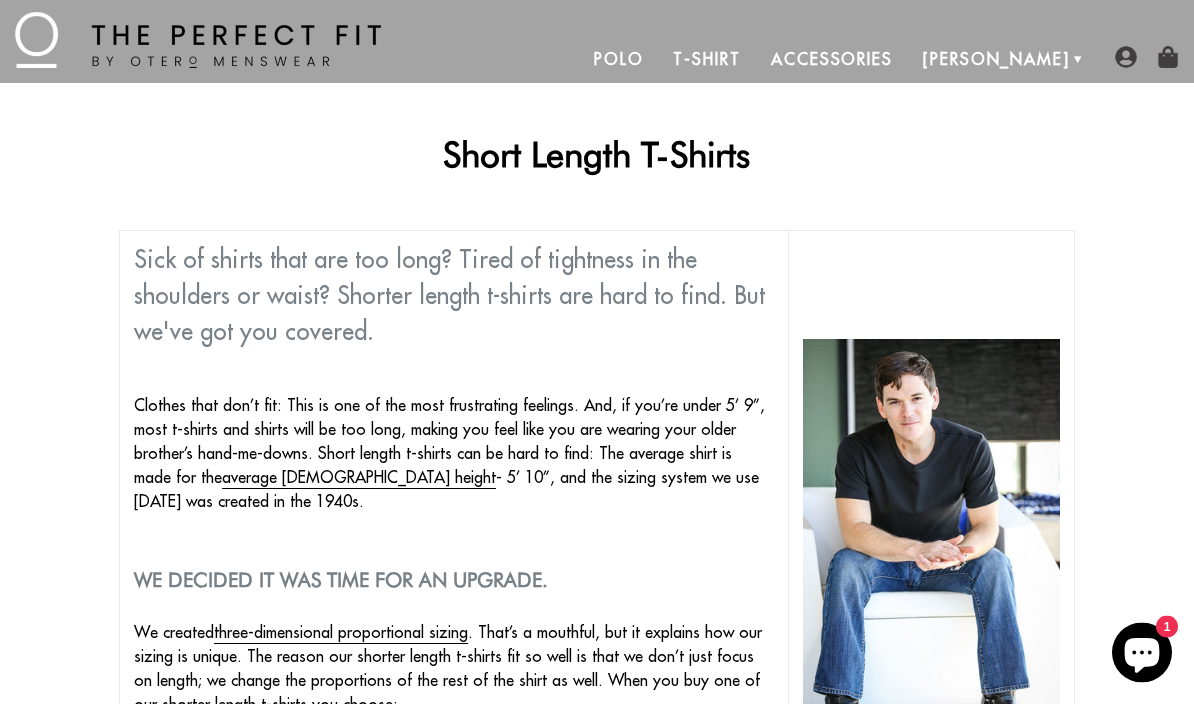 scroll, scrollTop: 0, scrollLeft: 0, axis: both 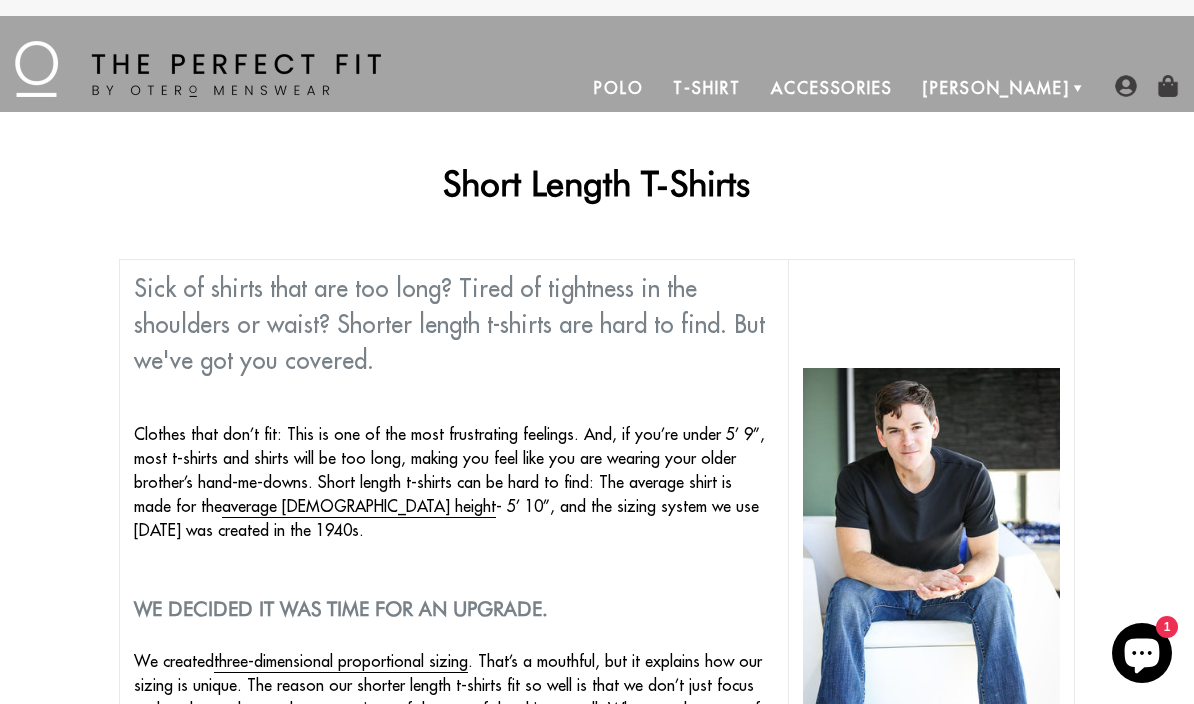 click on "T-Shirt" at bounding box center (706, 88) 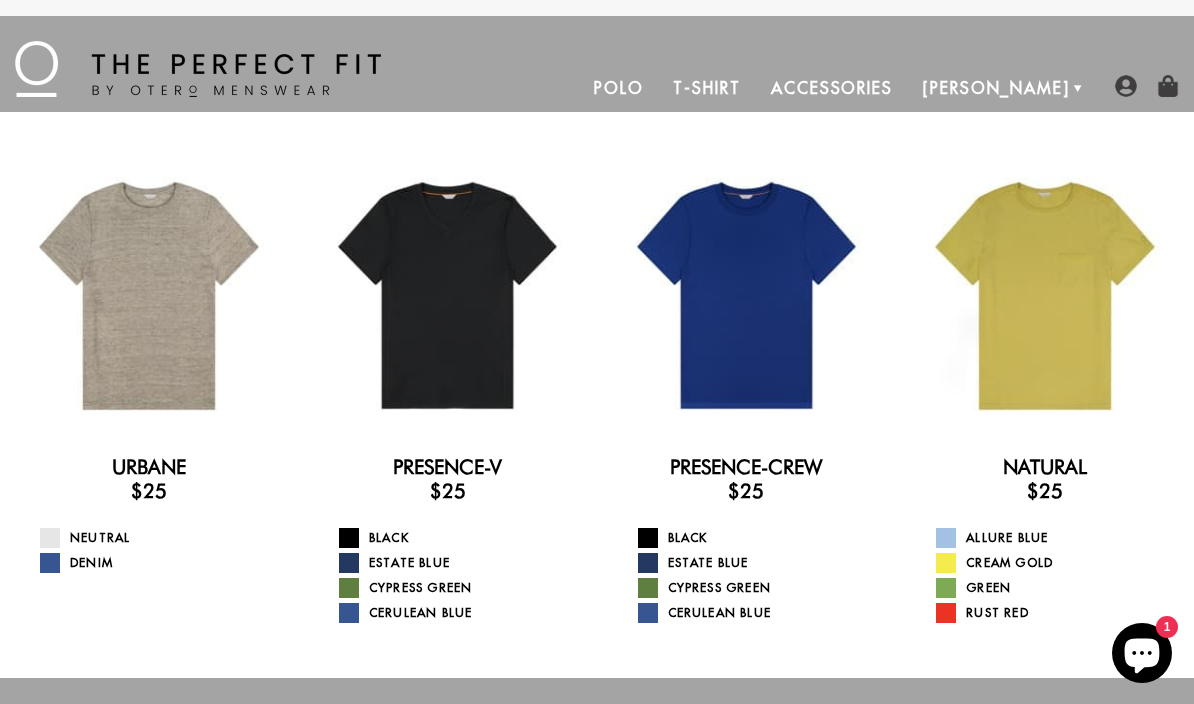 scroll, scrollTop: 0, scrollLeft: 0, axis: both 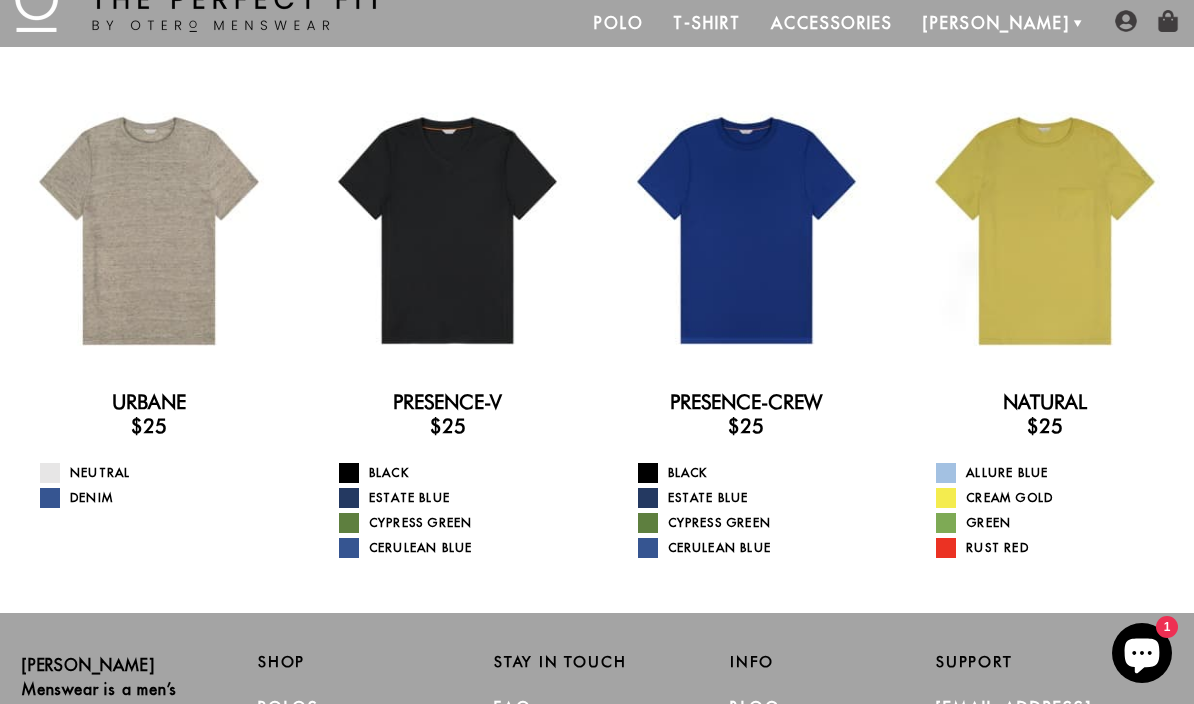 click at bounding box center [747, 231] 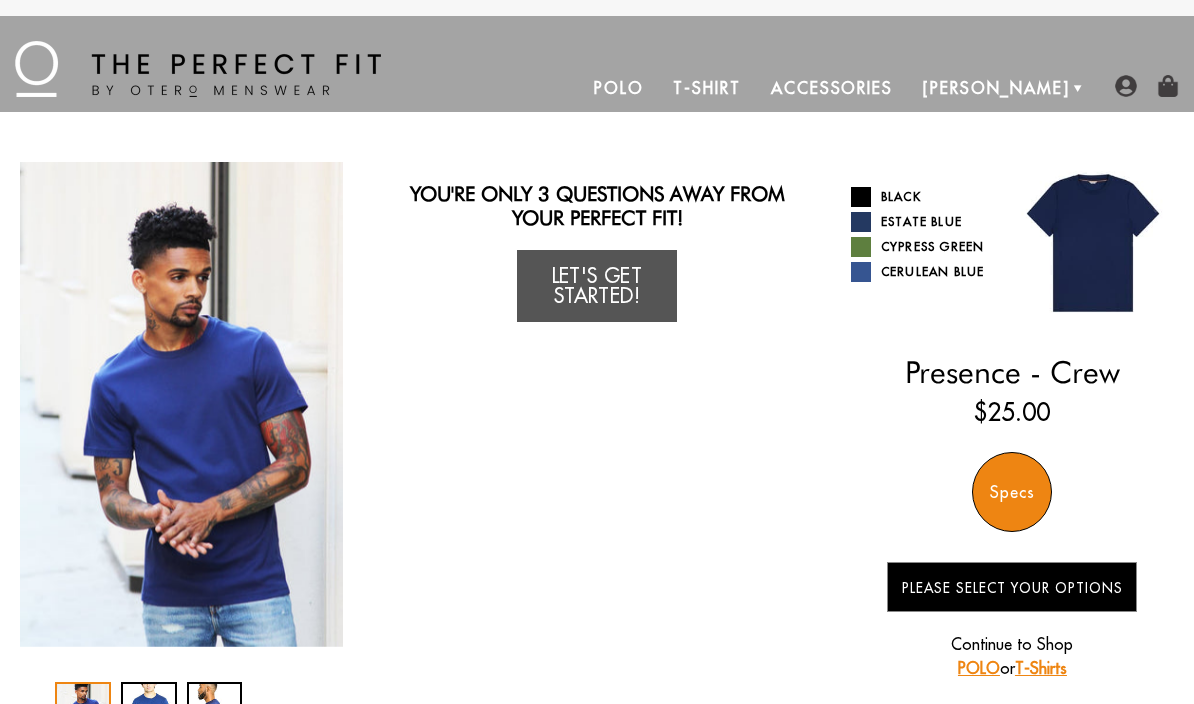 scroll, scrollTop: 0, scrollLeft: 0, axis: both 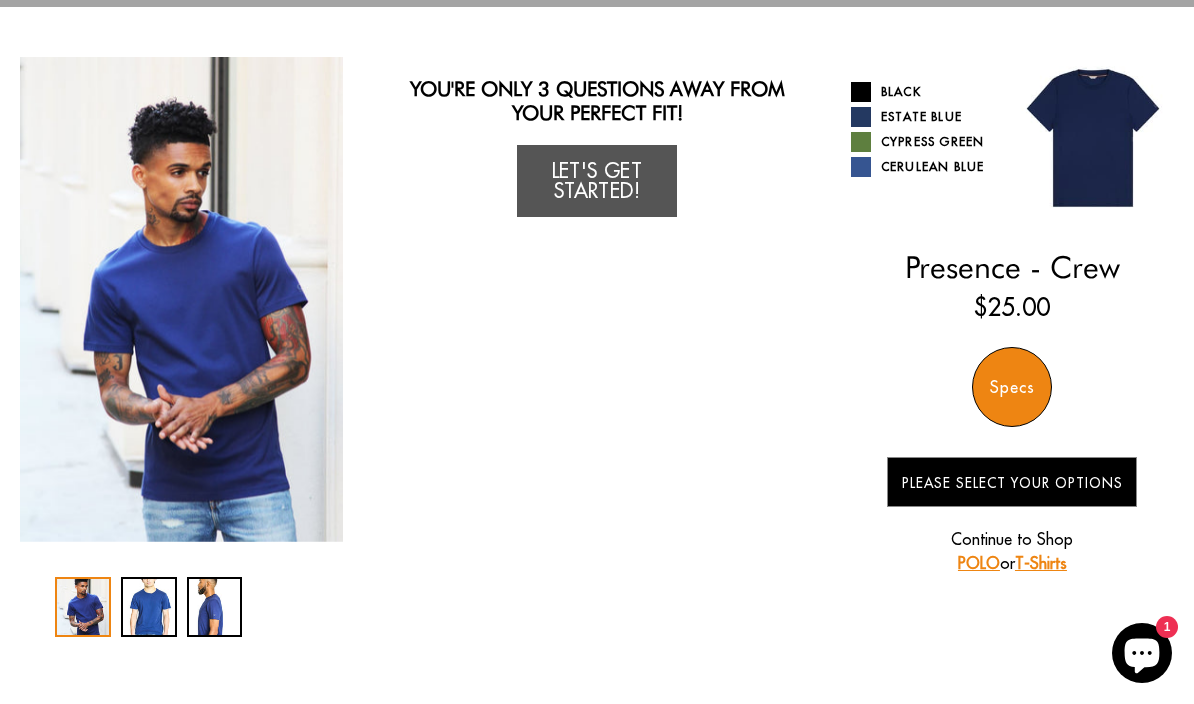 click on "Let's Get Started!" at bounding box center [597, 181] 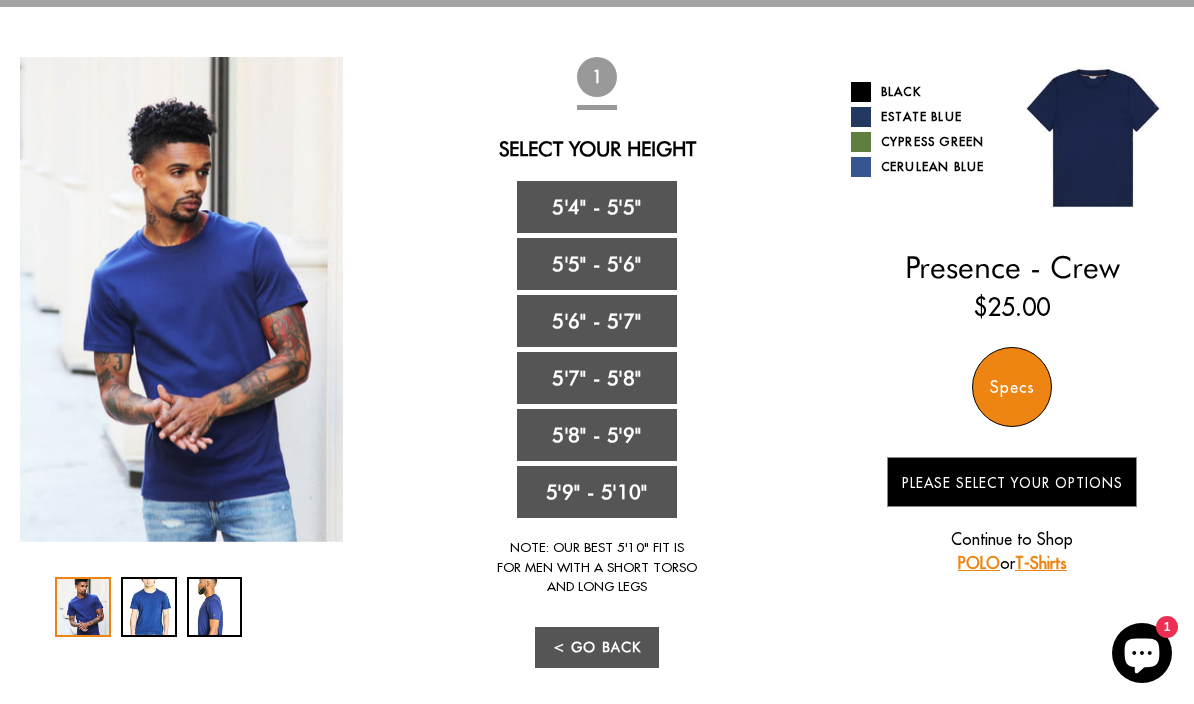 click on "5'7" - 5'8"" at bounding box center [597, 378] 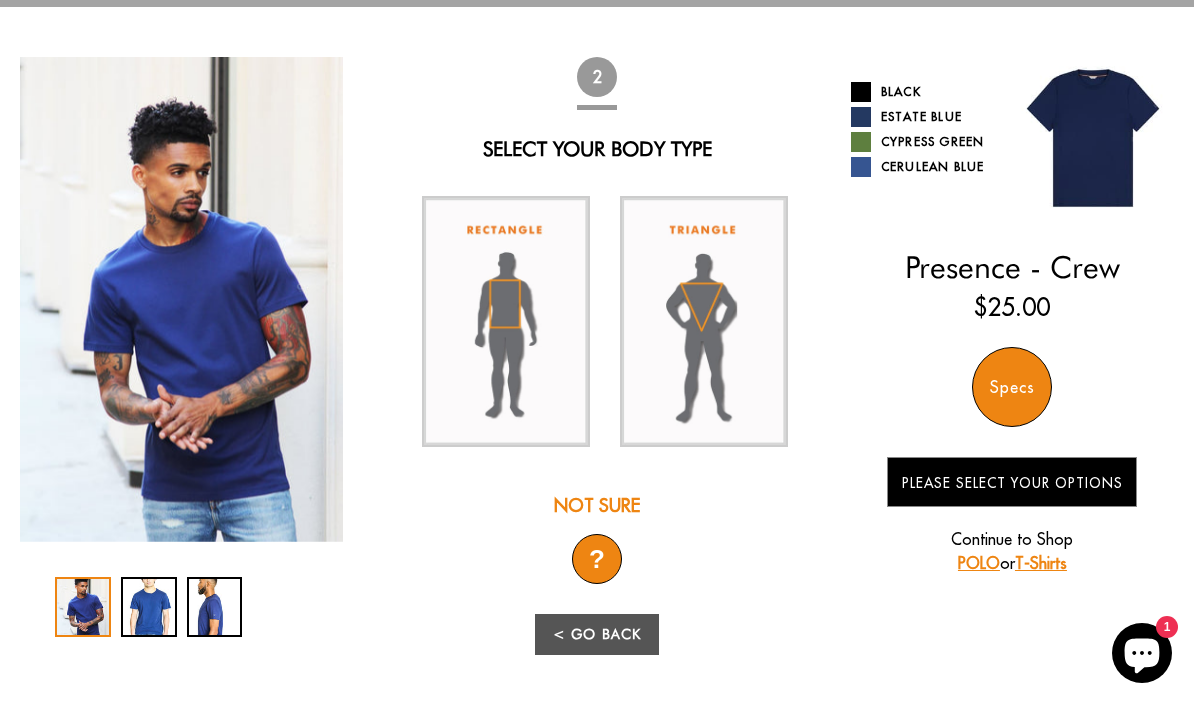 click at bounding box center (506, 321) 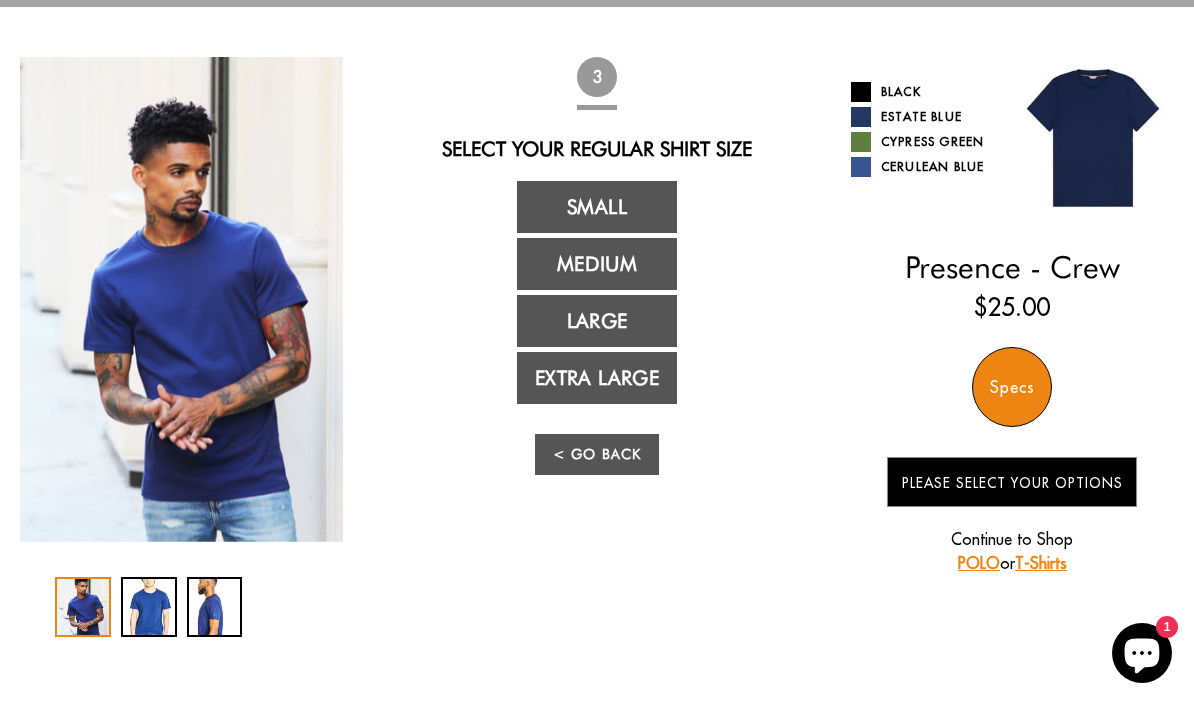 click on "Medium" at bounding box center (597, 264) 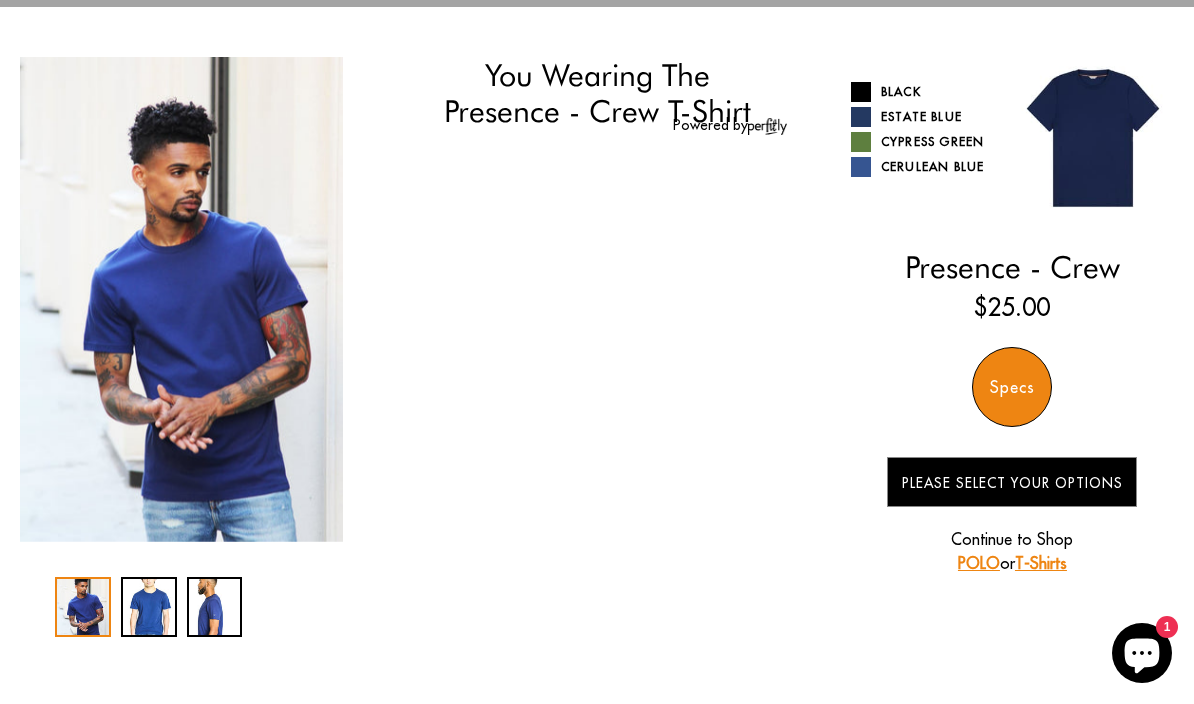 select on "57-58" 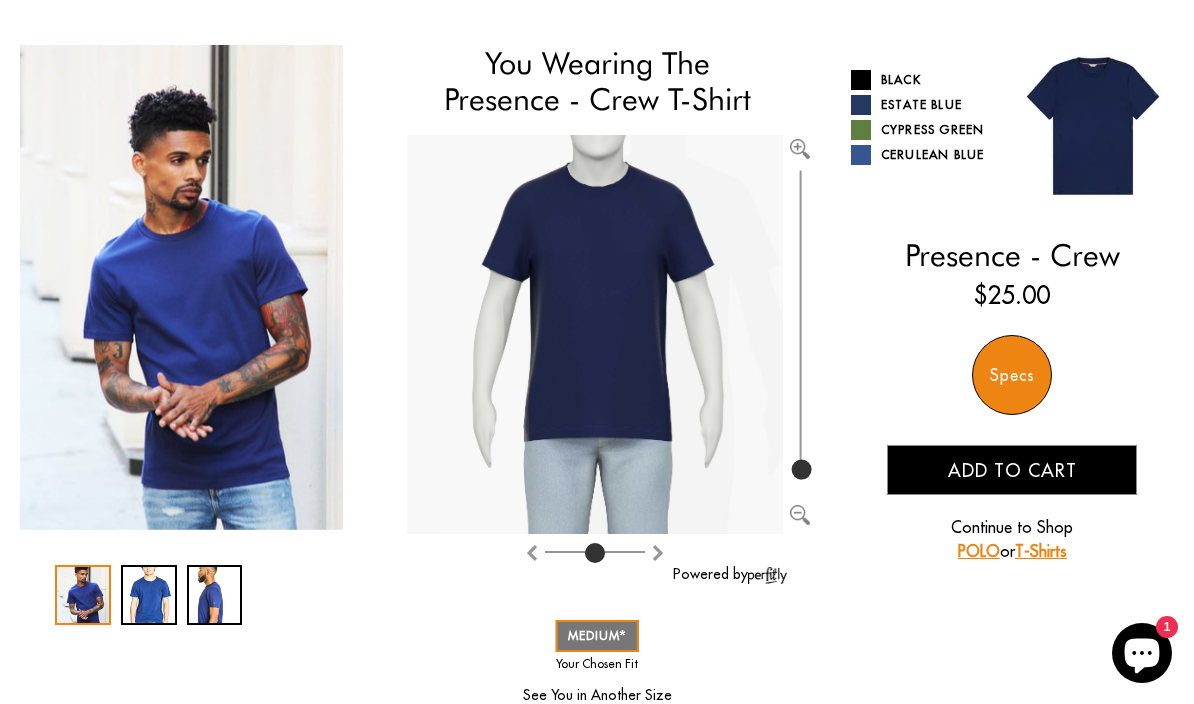 scroll, scrollTop: 116, scrollLeft: 0, axis: vertical 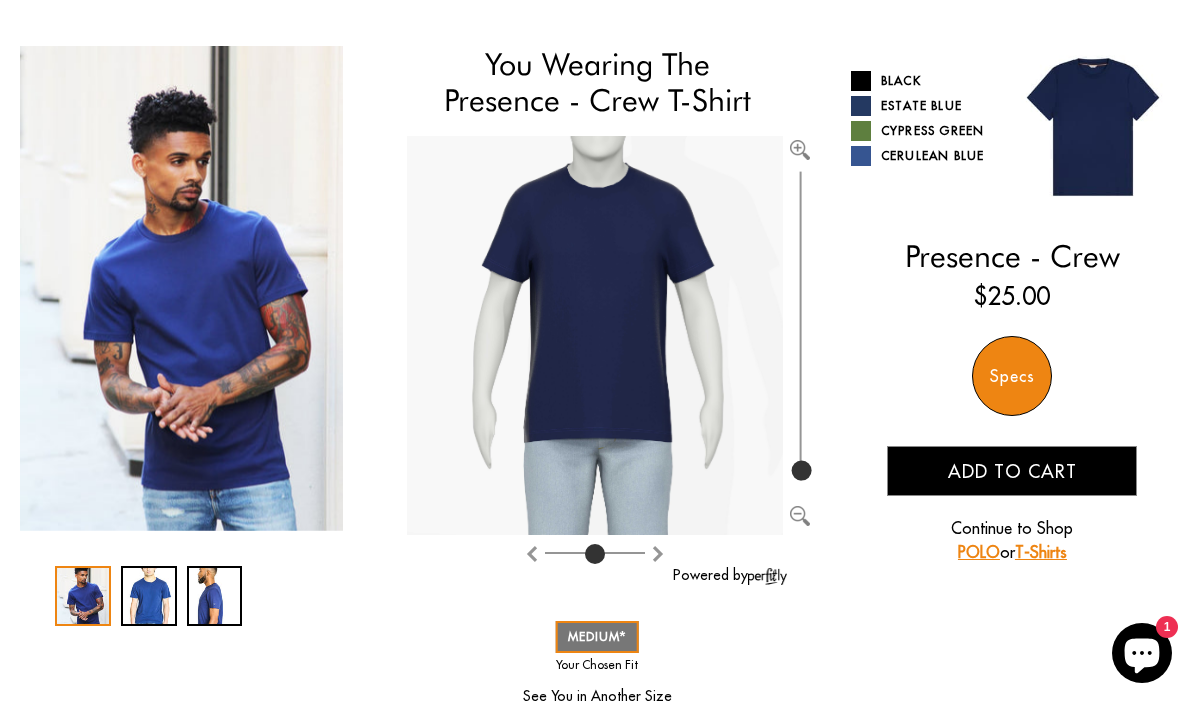 click on "Estate Blue" at bounding box center [924, 106] 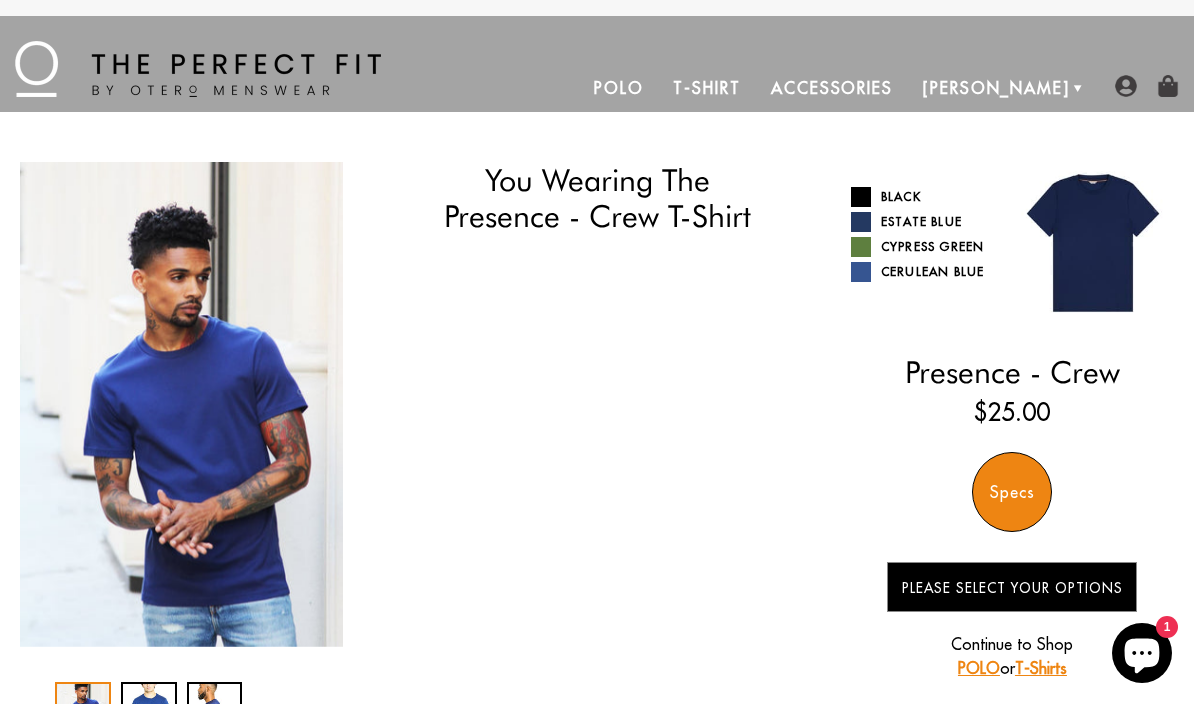 scroll, scrollTop: 0, scrollLeft: 0, axis: both 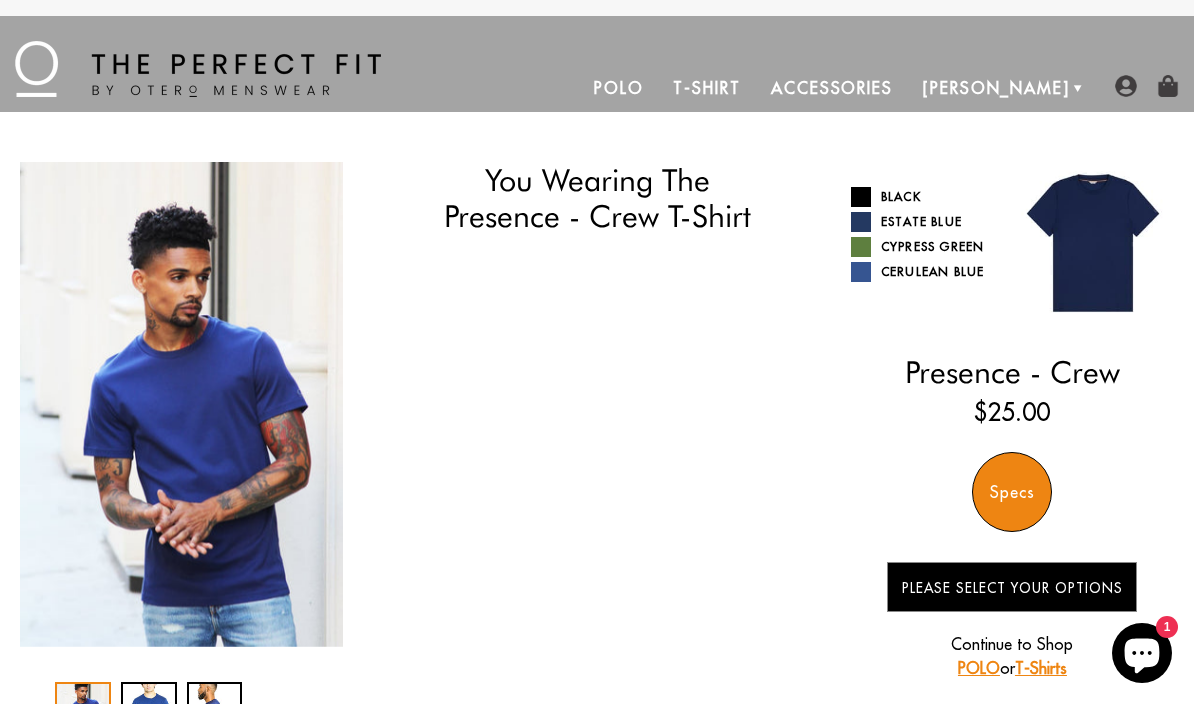 select on "57-58" 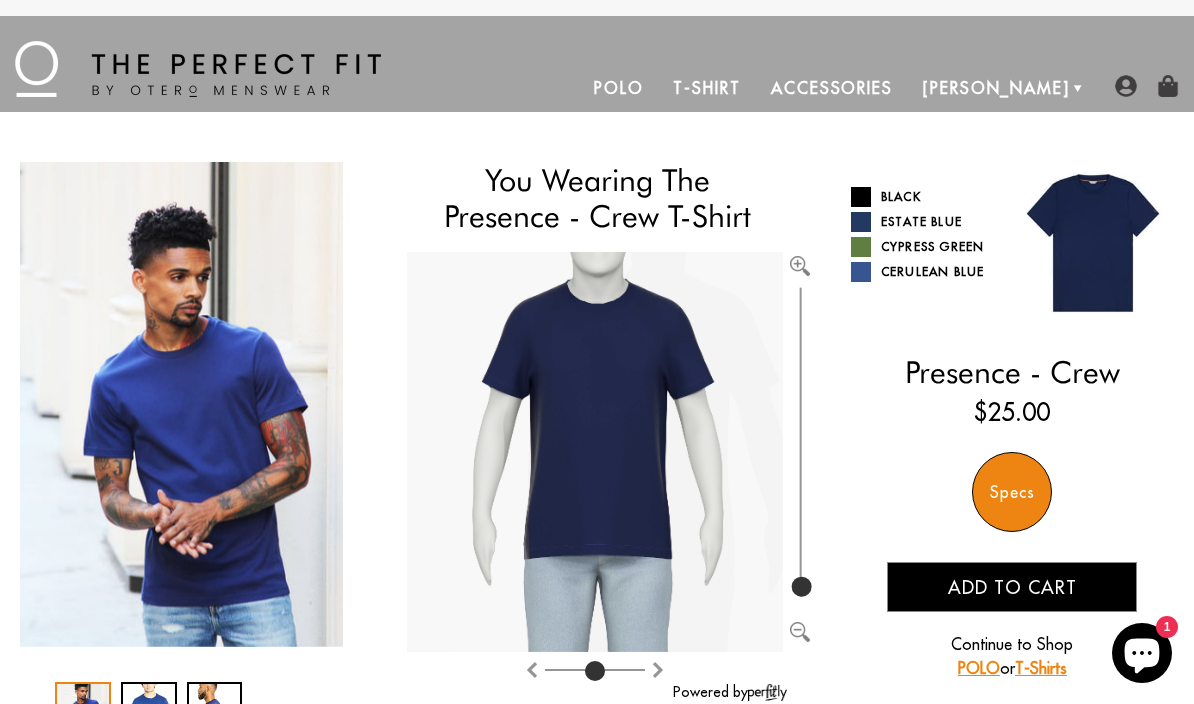 click on "Cypress Green" at bounding box center [924, 247] 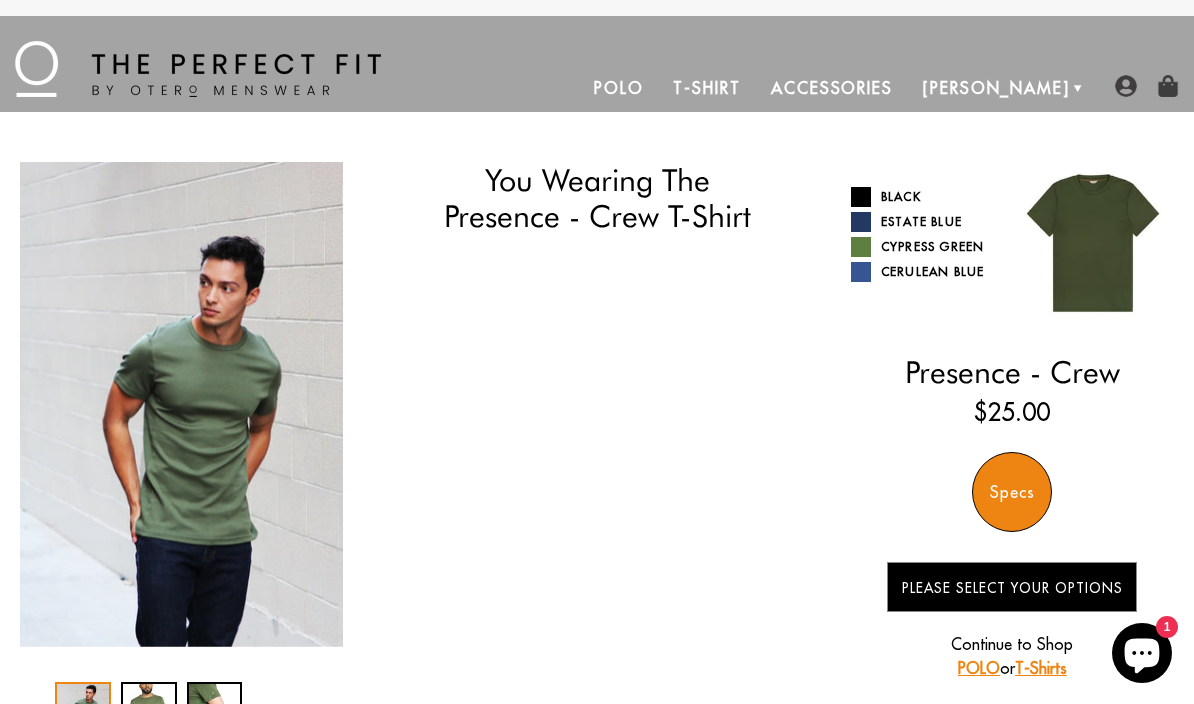 scroll, scrollTop: 0, scrollLeft: 0, axis: both 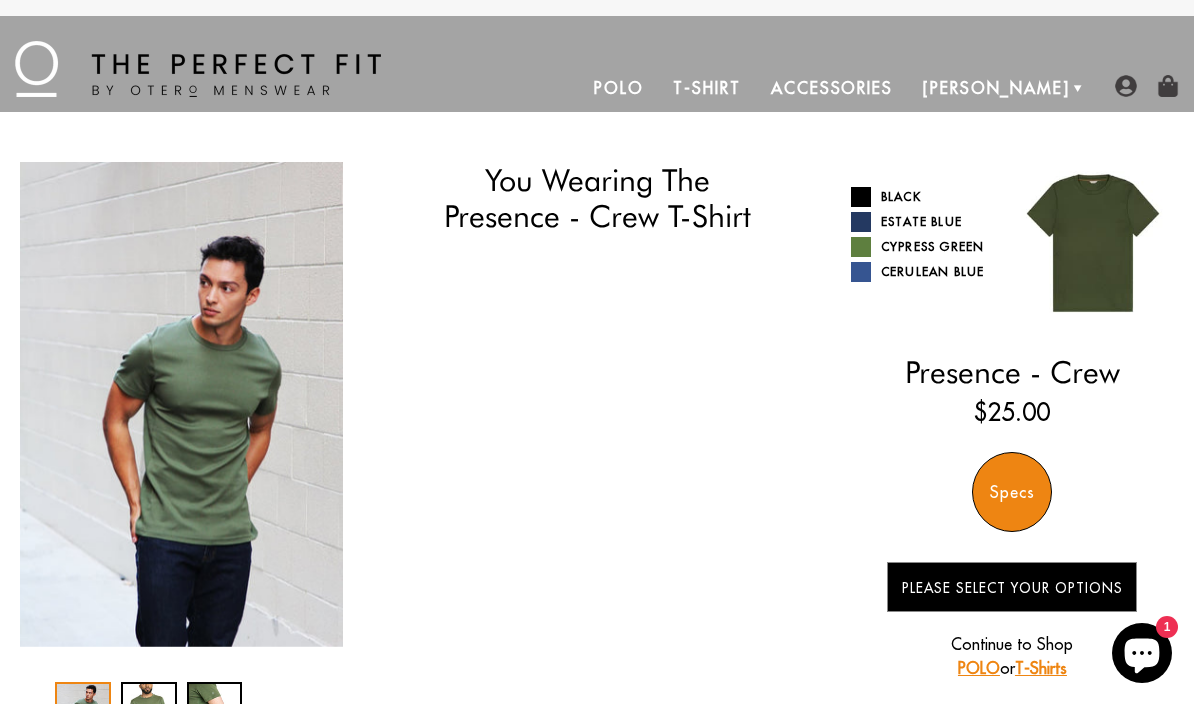 select on "57-58" 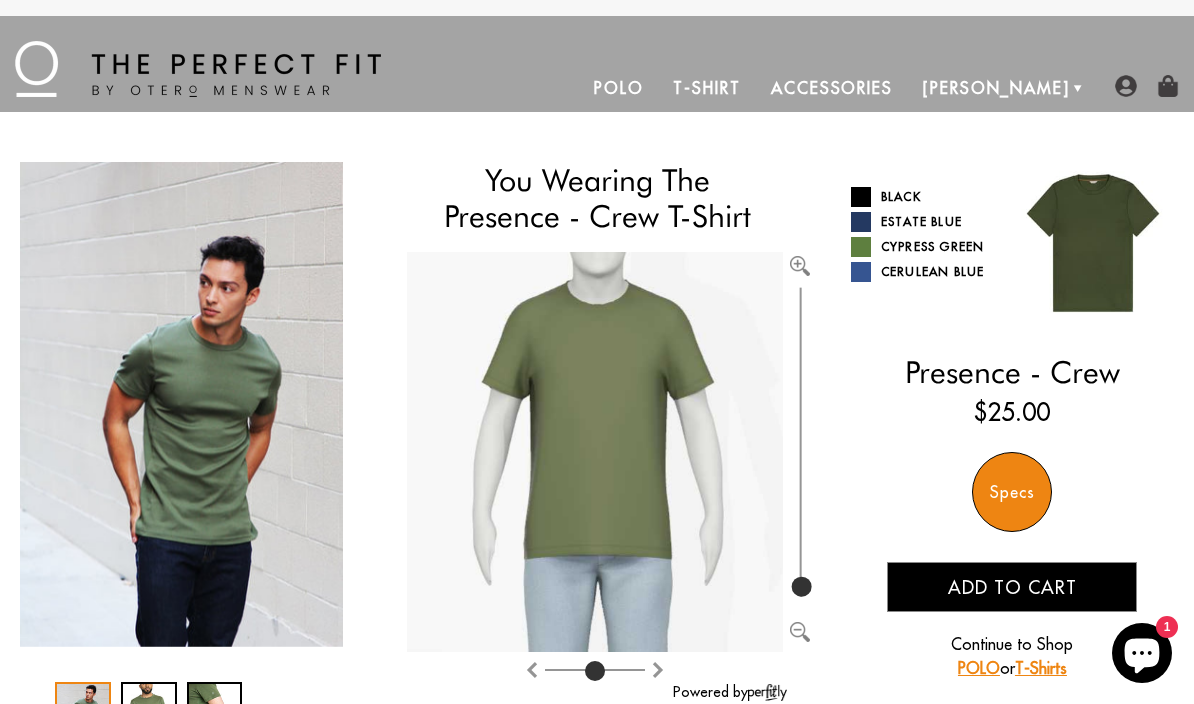 click on "Cerulean Blue" at bounding box center [924, 272] 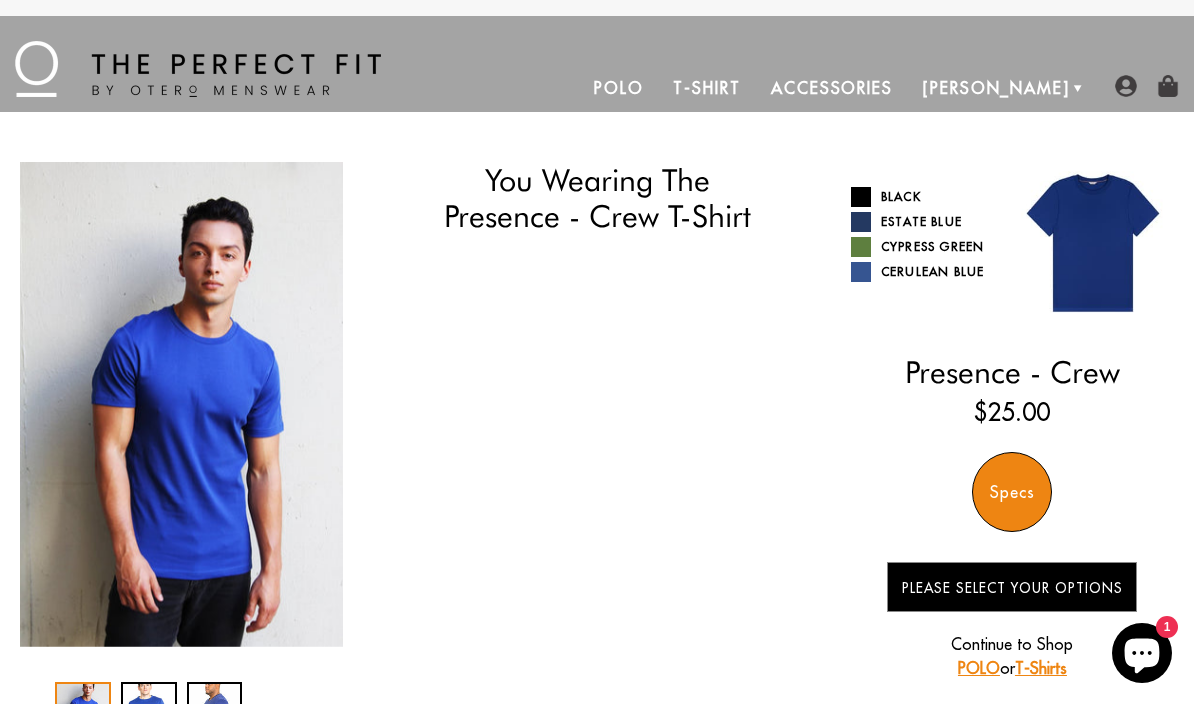 scroll, scrollTop: 0, scrollLeft: 0, axis: both 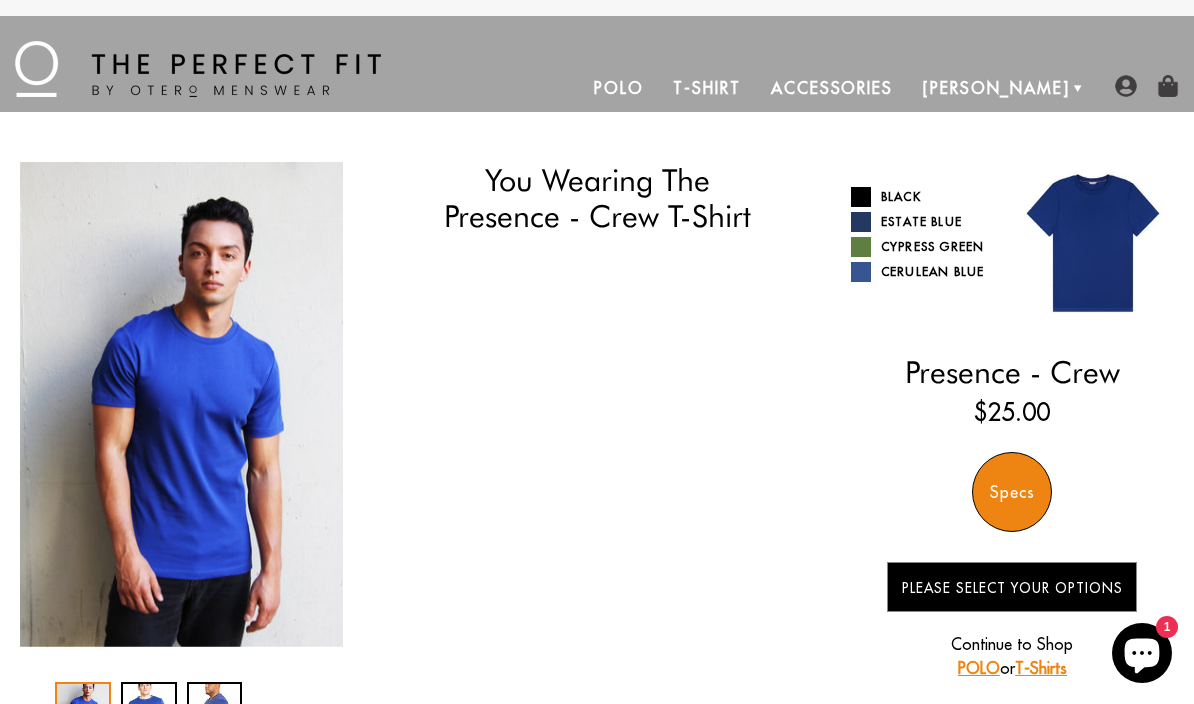 select on "57-58" 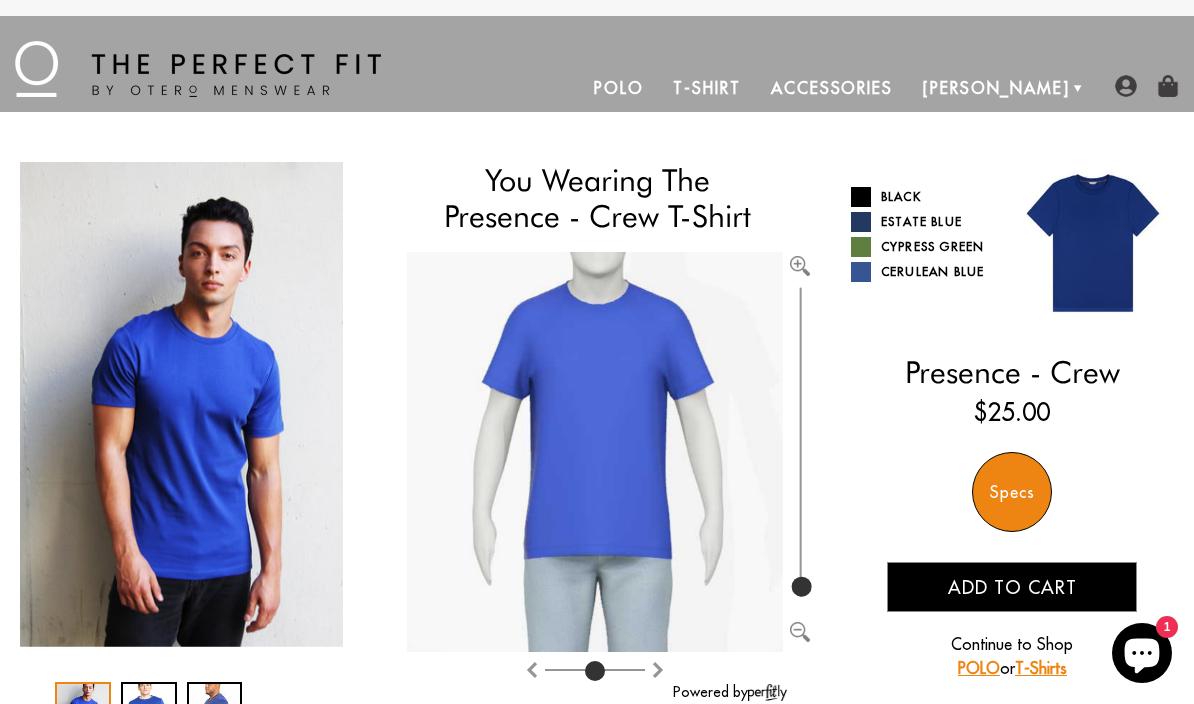 click on "Estate Blue" at bounding box center [924, 222] 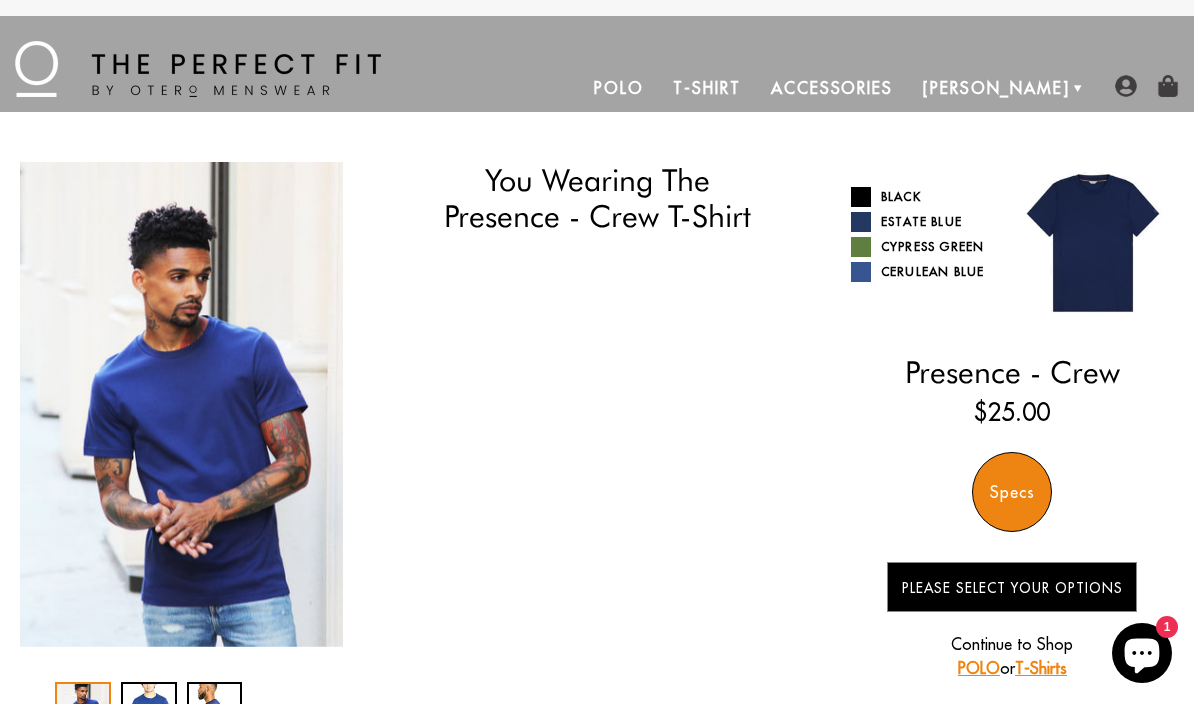 scroll, scrollTop: 0, scrollLeft: 0, axis: both 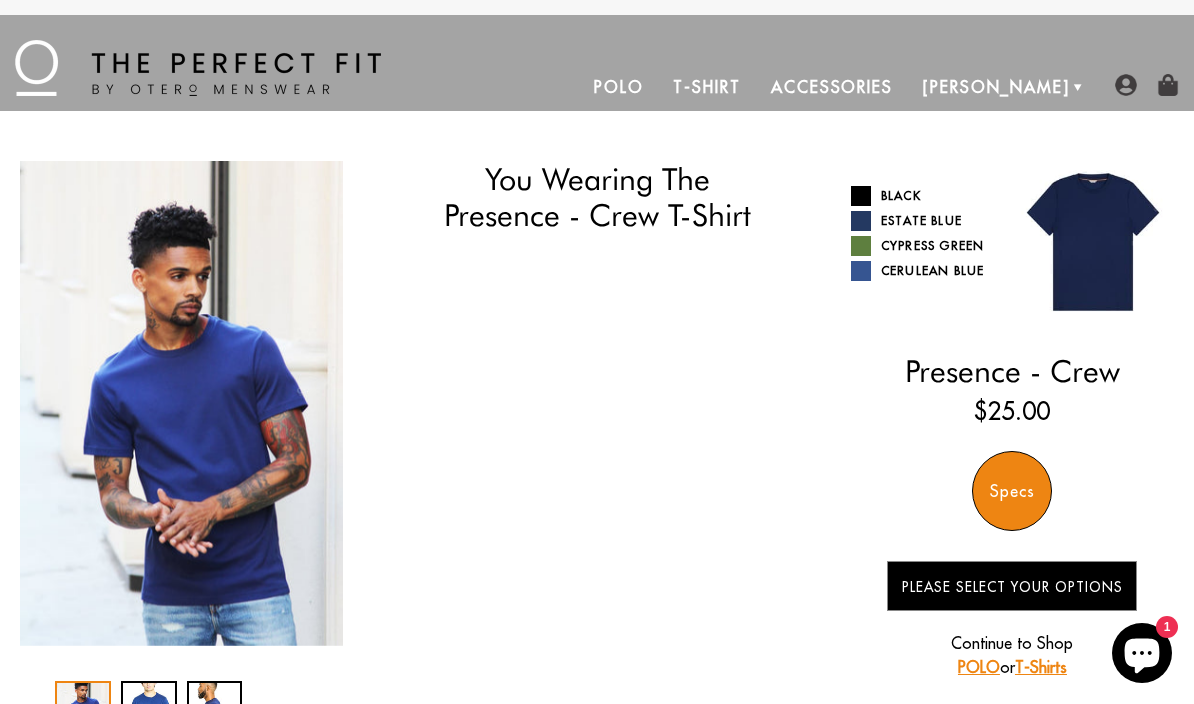 select on "57-58" 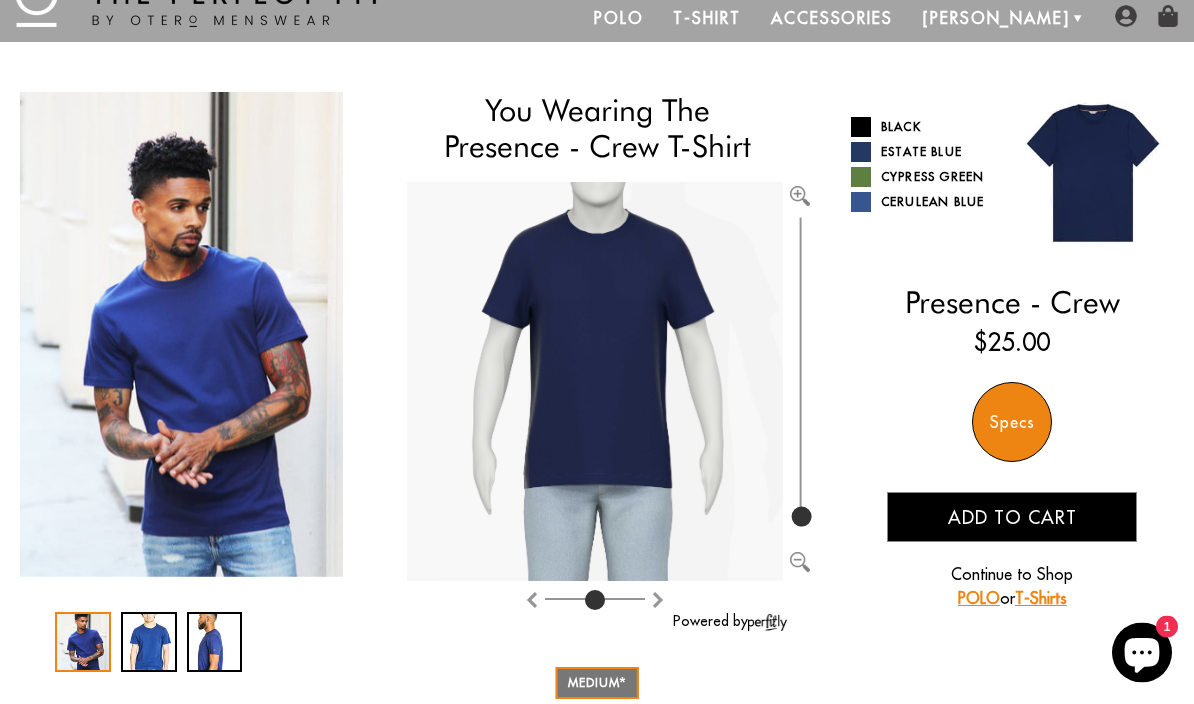 scroll, scrollTop: 0, scrollLeft: 0, axis: both 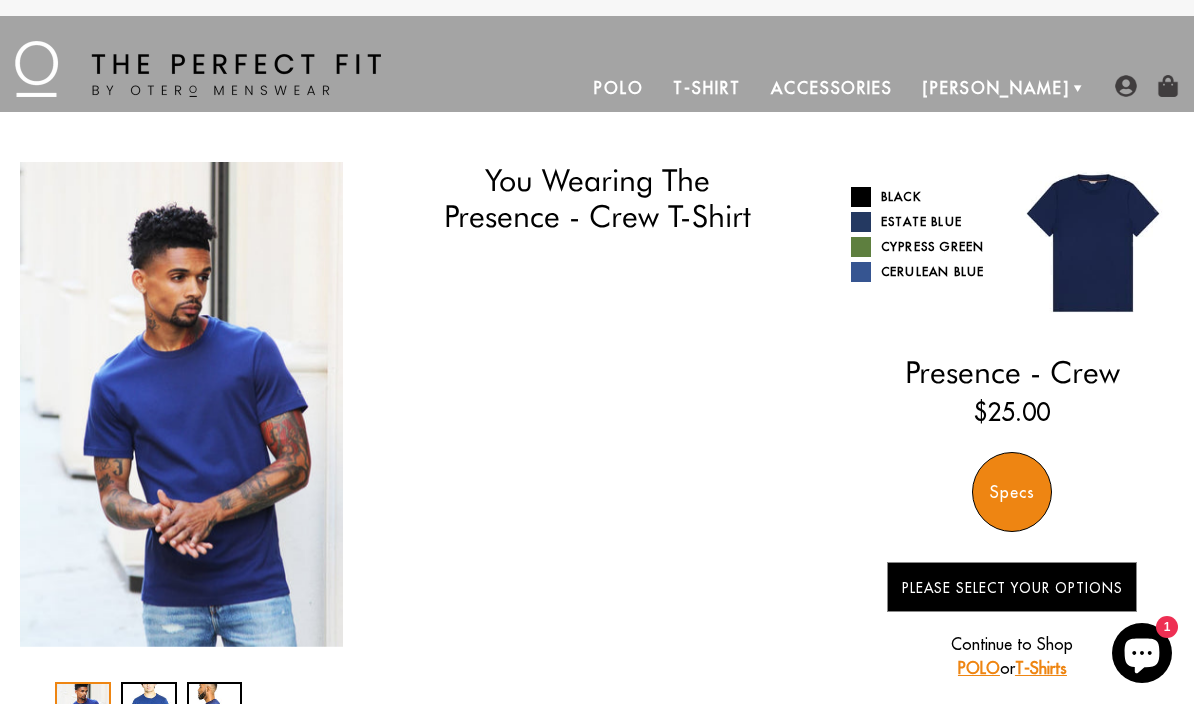 select on "57-58" 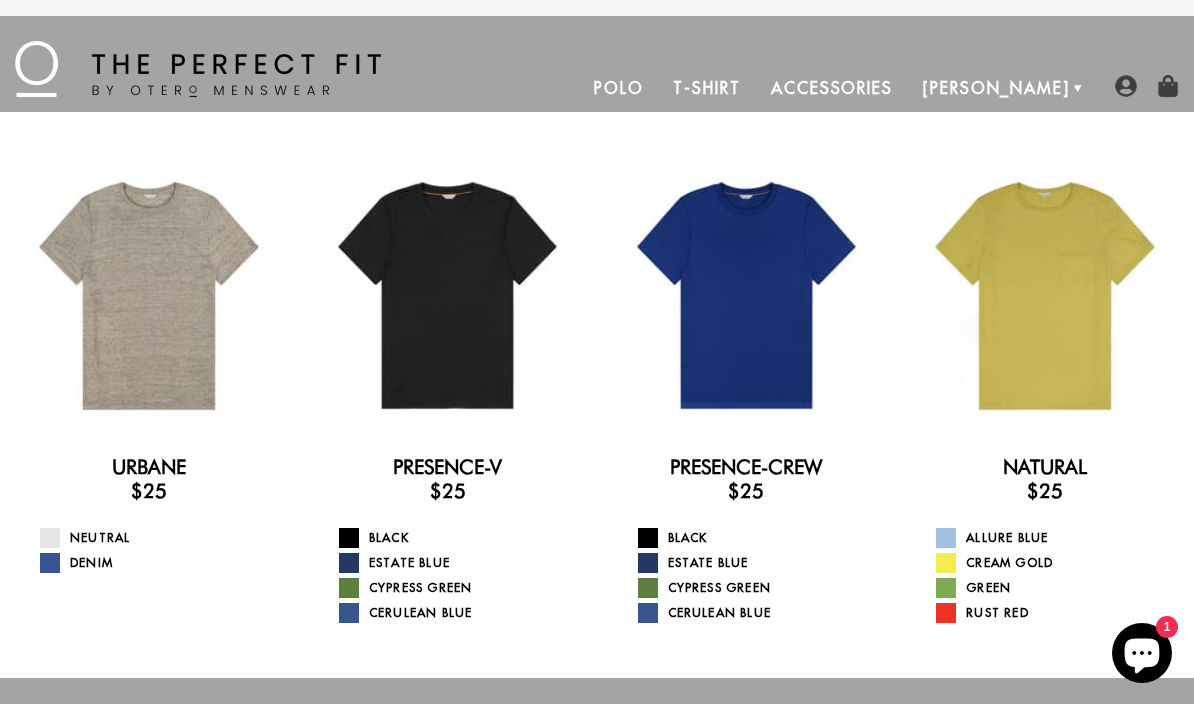 scroll, scrollTop: 0, scrollLeft: 0, axis: both 